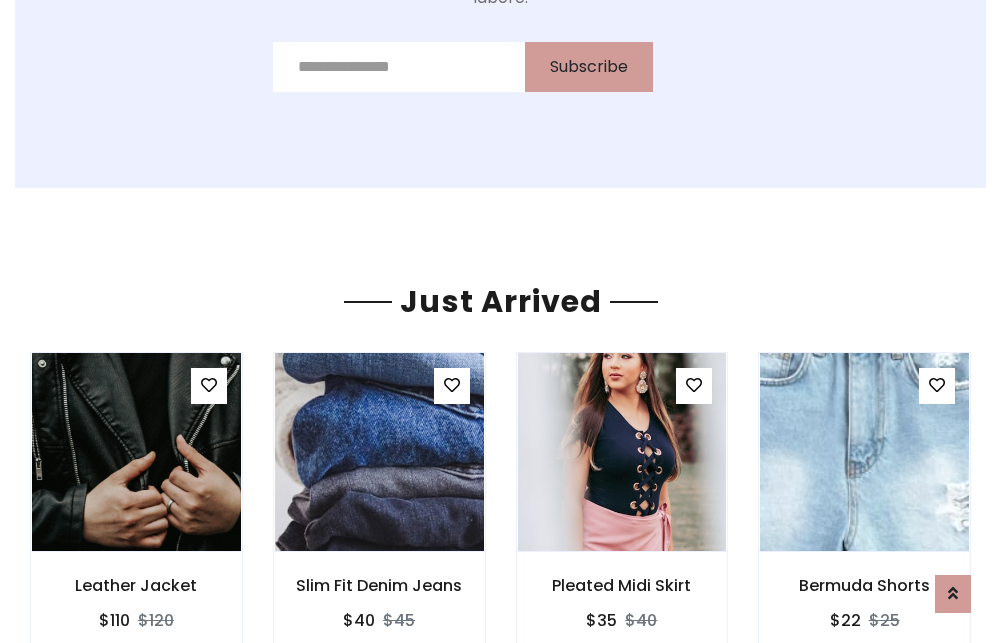scroll, scrollTop: 2092, scrollLeft: 0, axis: vertical 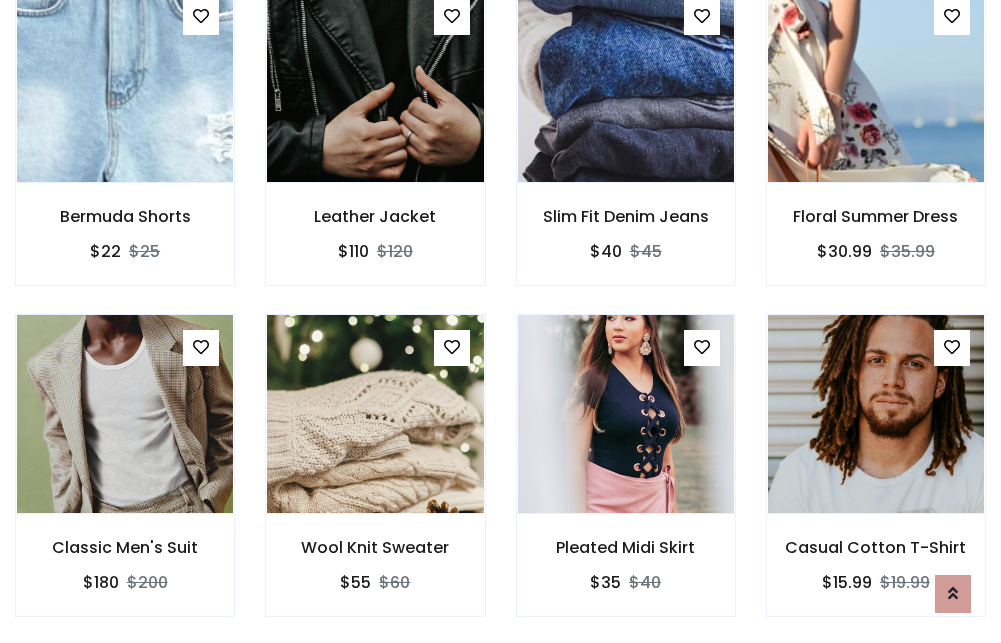 click on "Pleated Midi Skirt
$35
$40" at bounding box center (626, 479) 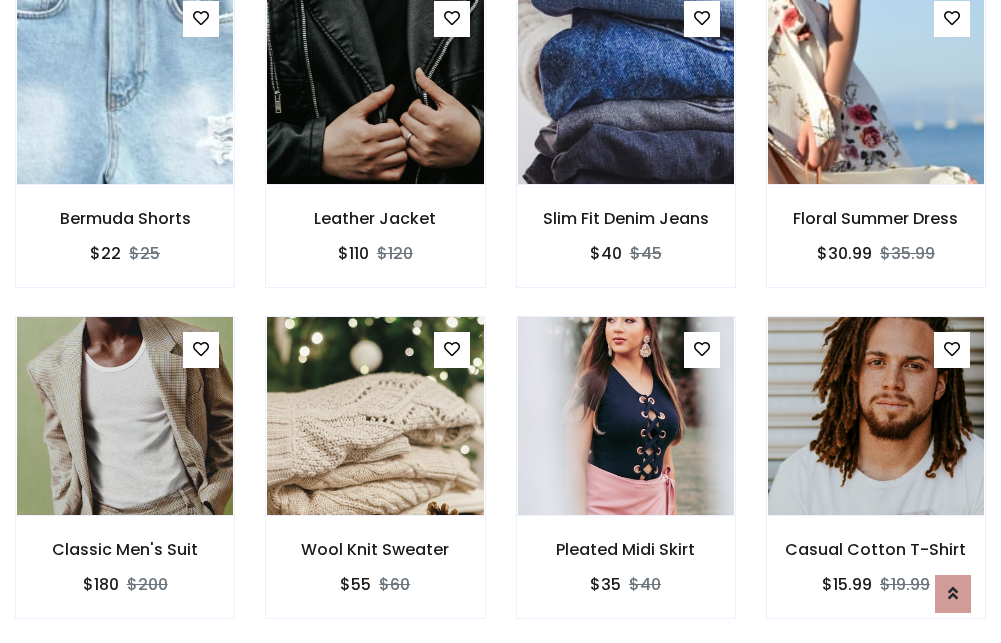 click on "Pleated Midi Skirt
$35
$40" at bounding box center [626, 481] 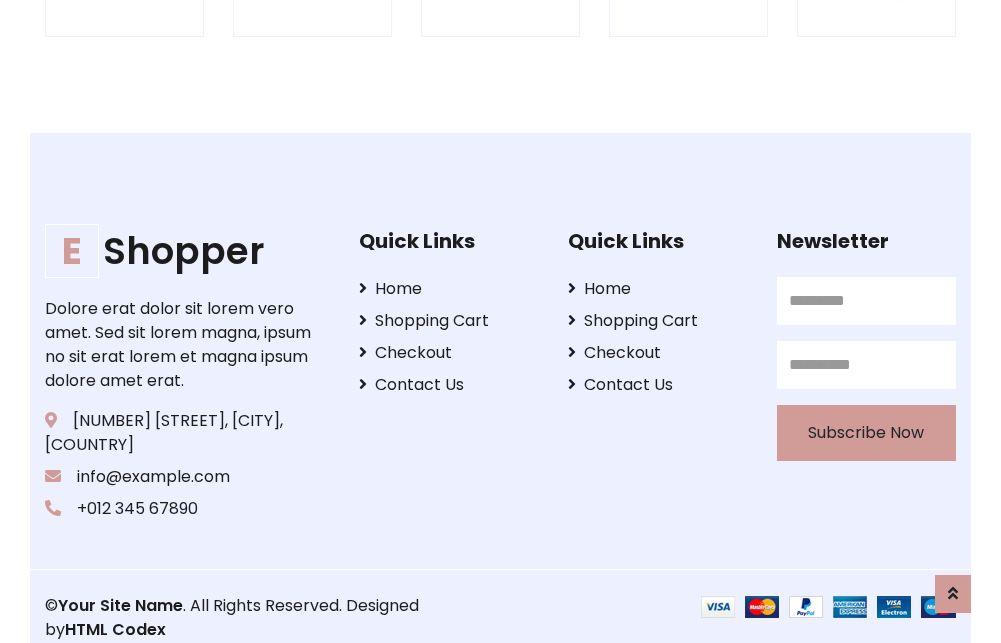 scroll, scrollTop: 3807, scrollLeft: 0, axis: vertical 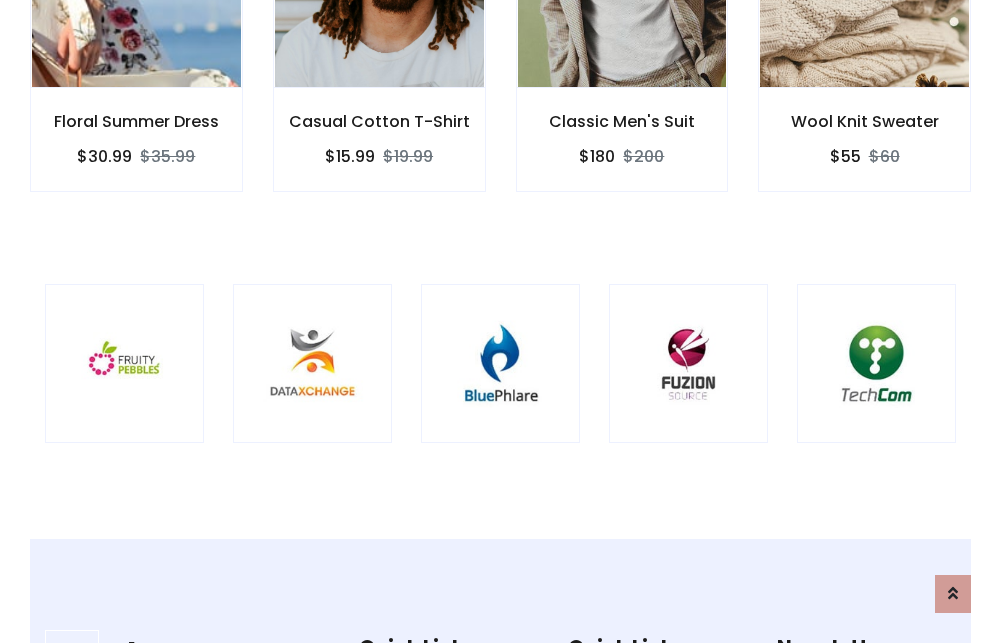 click at bounding box center [500, 363] 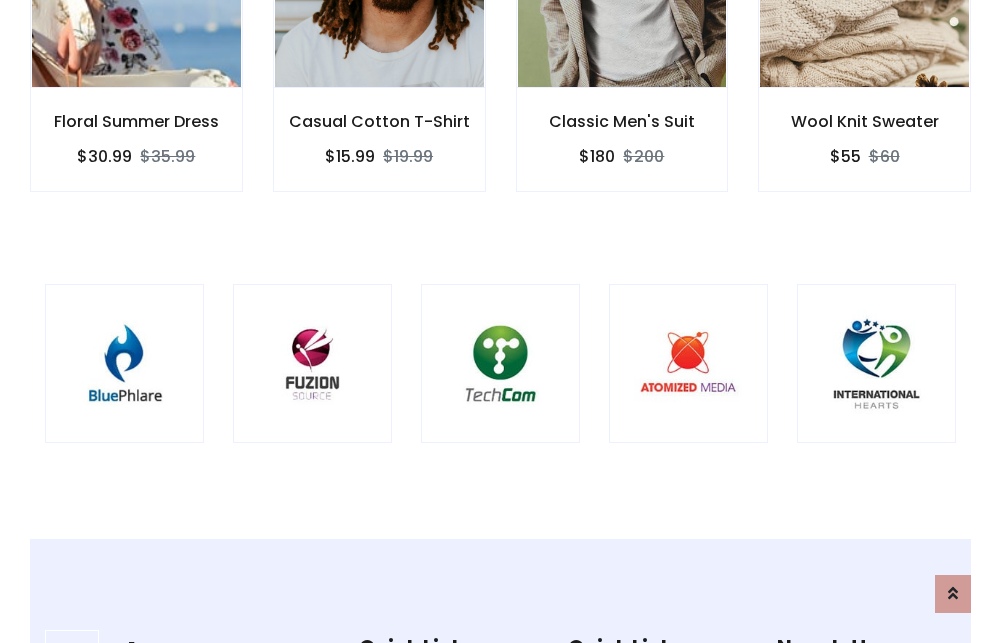 click at bounding box center [500, 363] 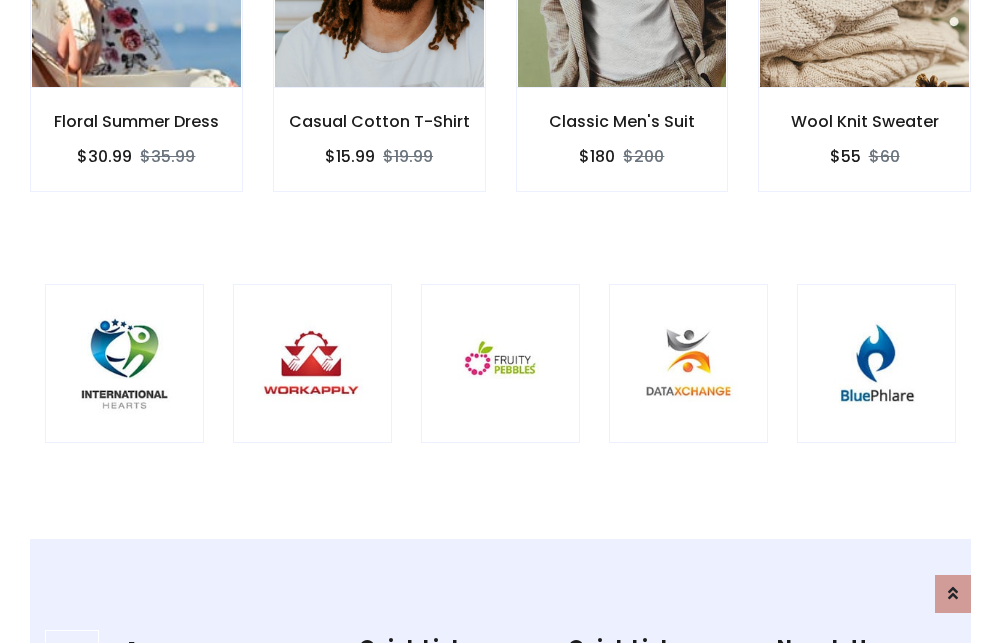 click at bounding box center [500, 363] 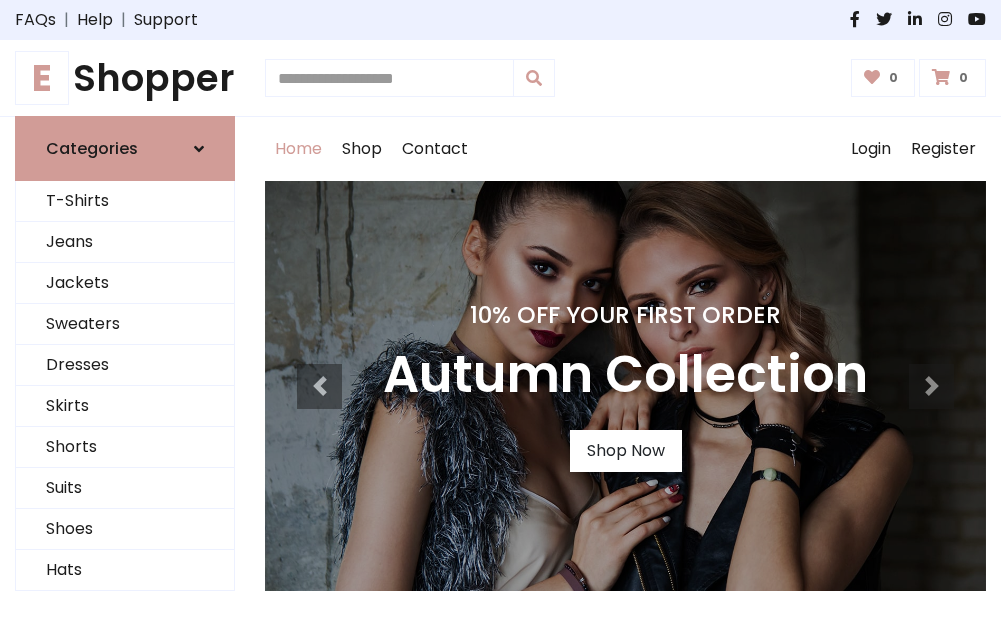 scroll, scrollTop: 0, scrollLeft: 0, axis: both 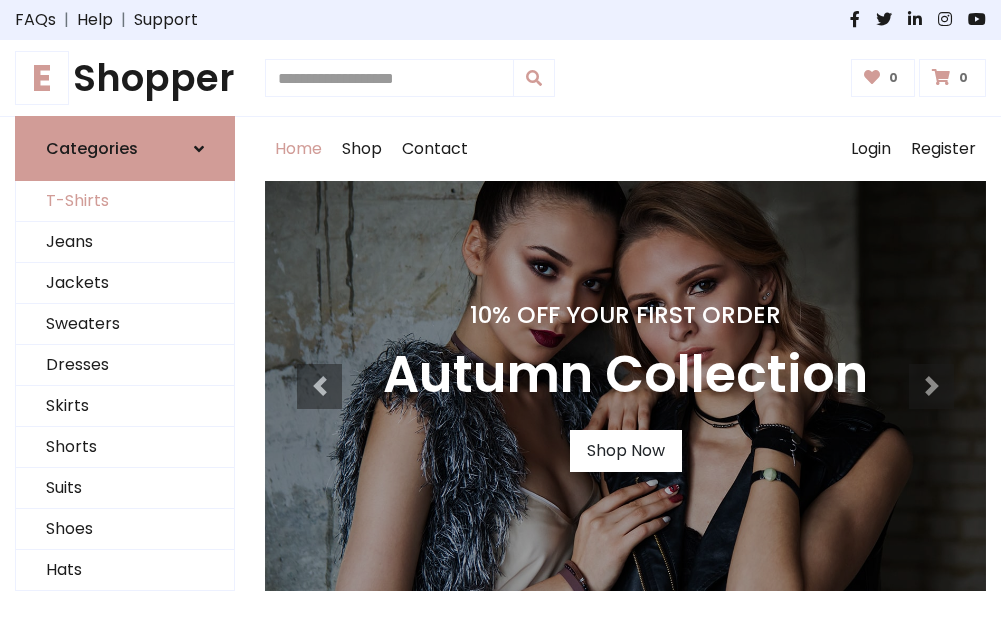click on "T-Shirts" at bounding box center (125, 201) 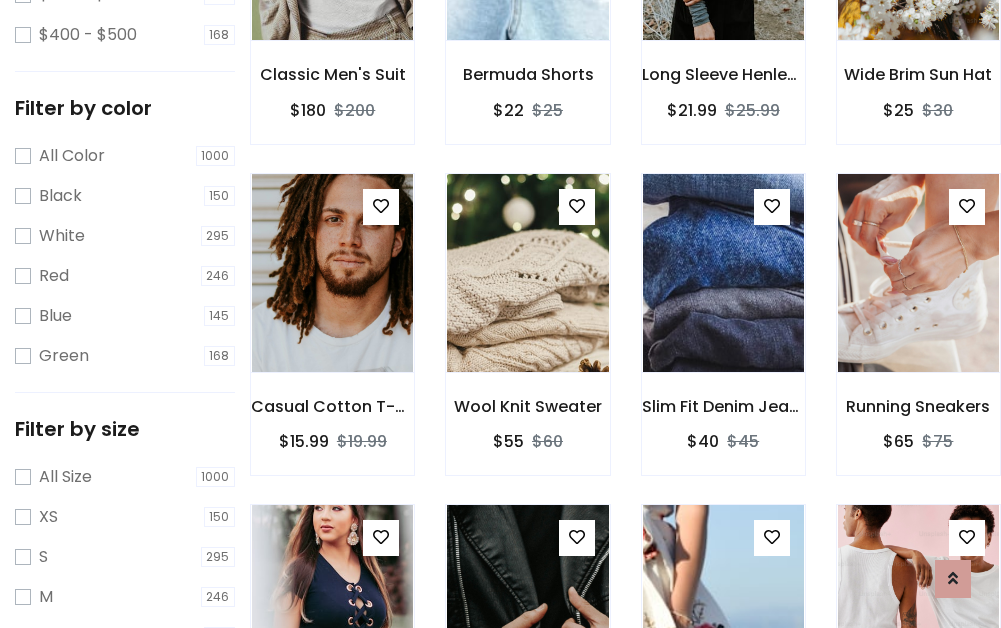 scroll, scrollTop: 701, scrollLeft: 0, axis: vertical 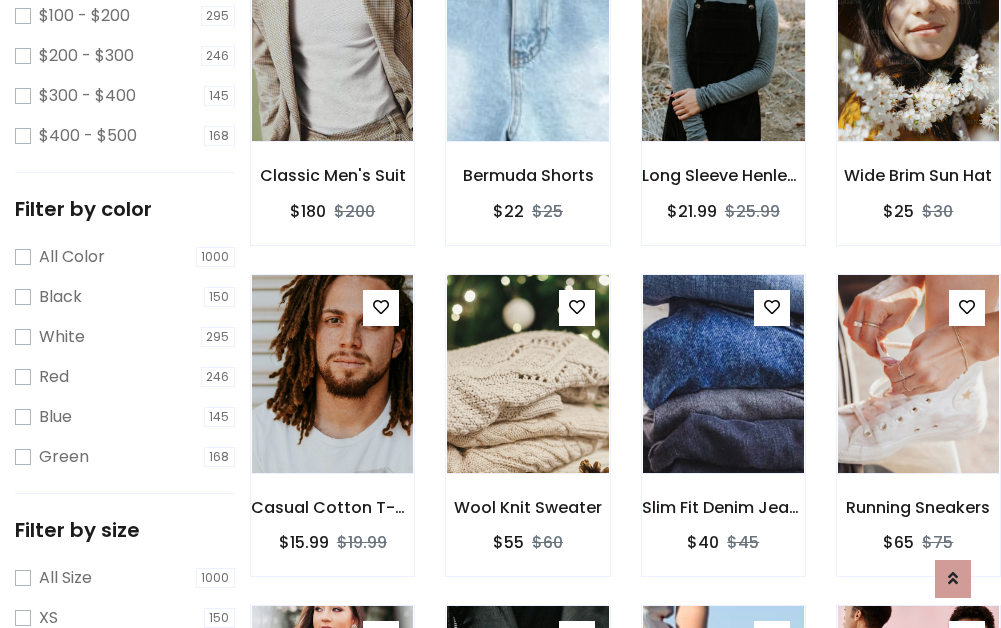 click at bounding box center (723, 42) 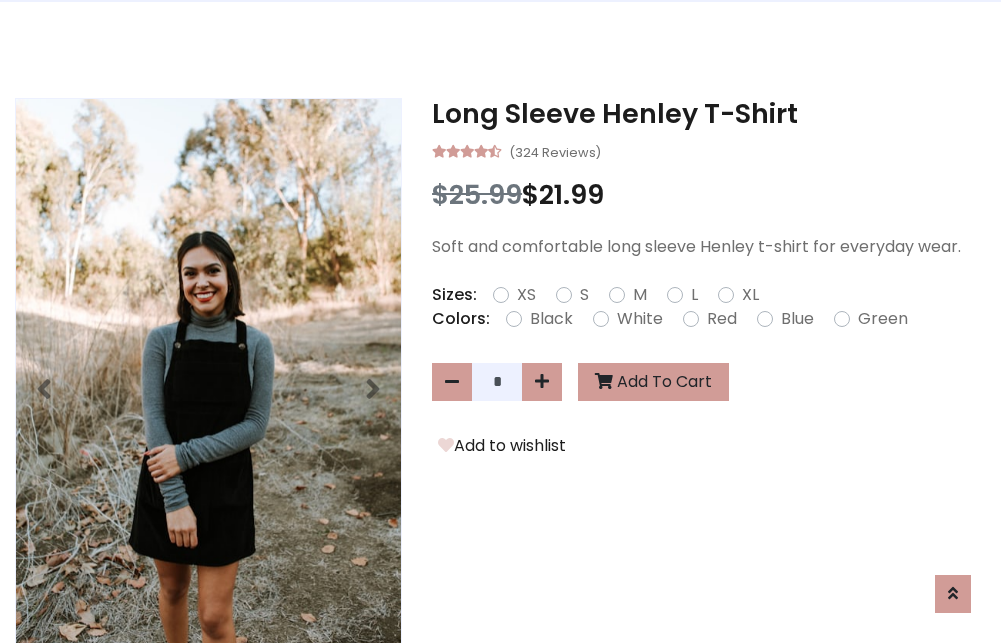 scroll, scrollTop: 0, scrollLeft: 0, axis: both 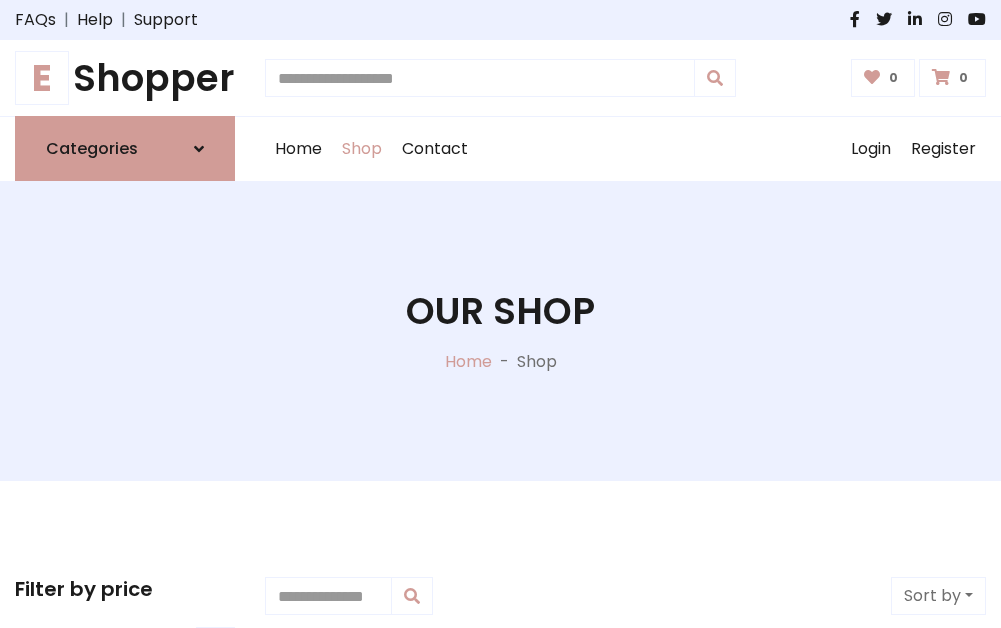 click on "E Shopper" at bounding box center (125, 78) 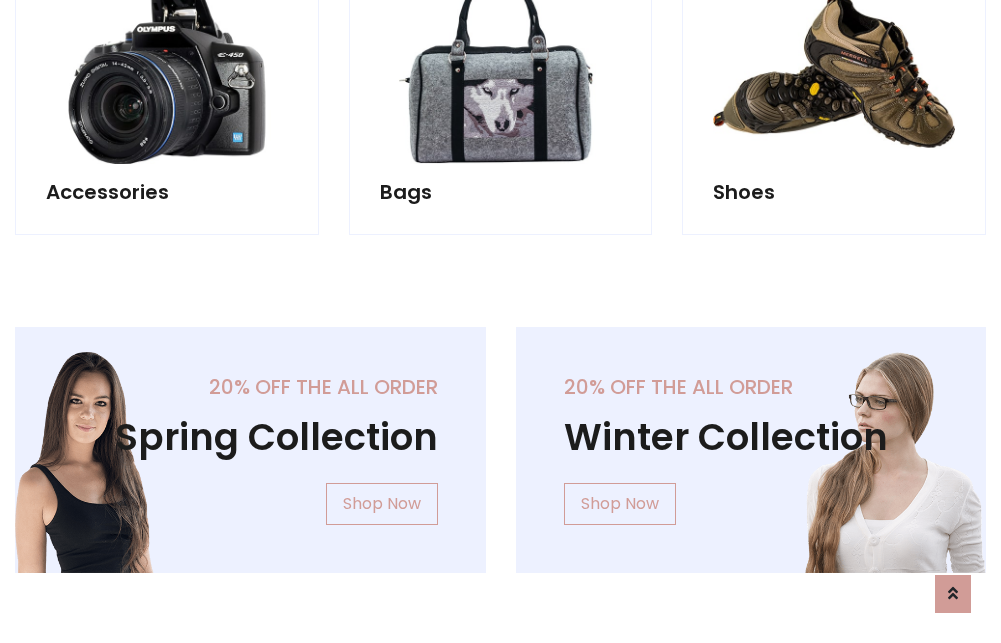 scroll, scrollTop: 1943, scrollLeft: 0, axis: vertical 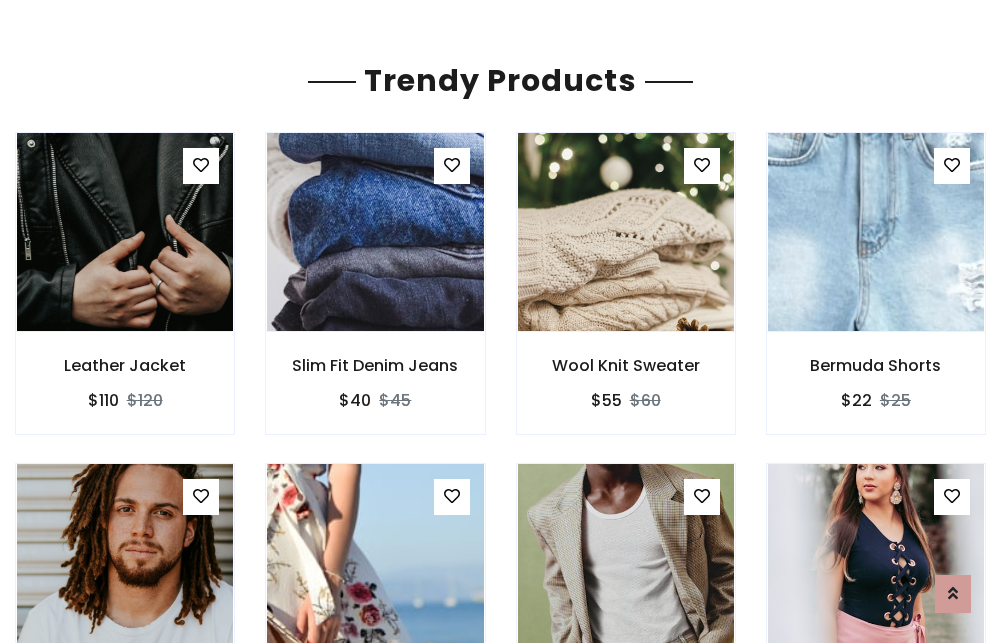 click on "Shop" at bounding box center [362, -1794] 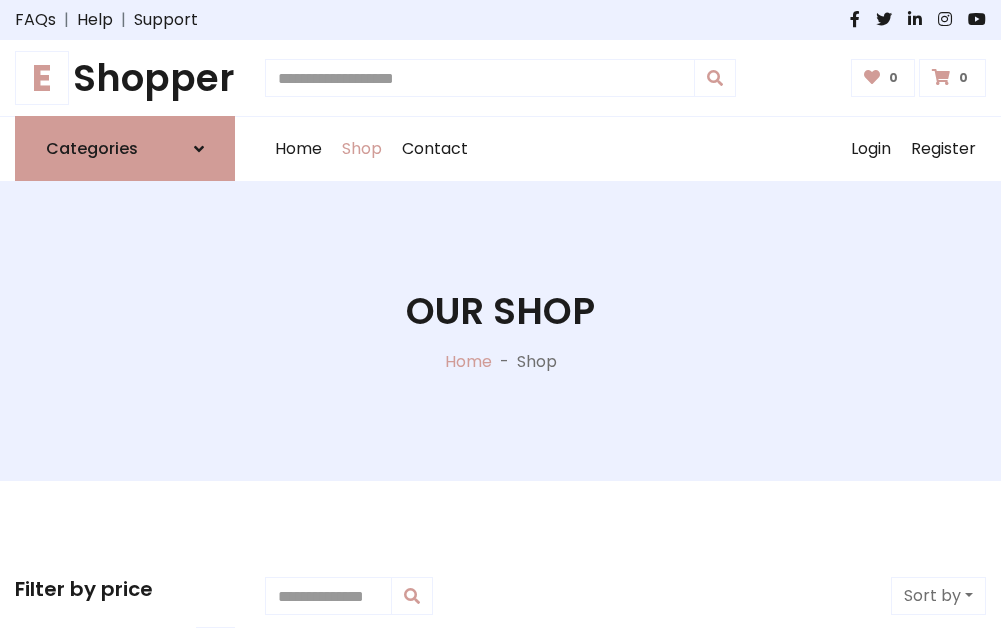 scroll, scrollTop: 0, scrollLeft: 0, axis: both 